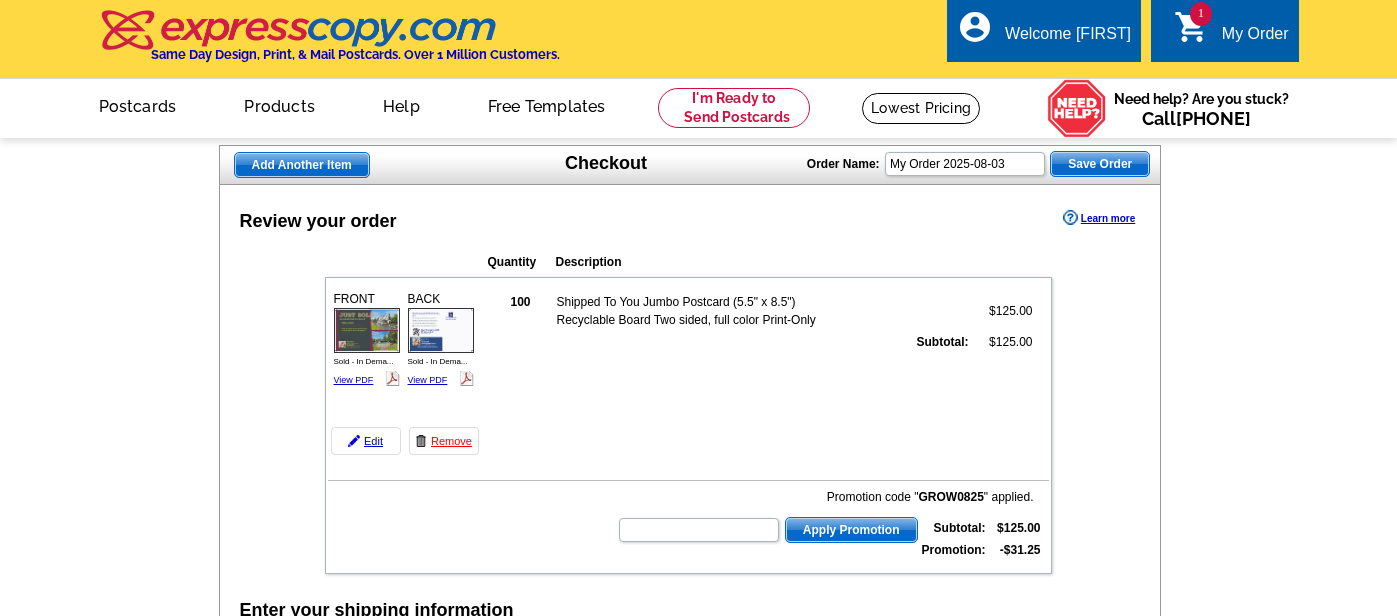 scroll, scrollTop: 5, scrollLeft: 0, axis: vertical 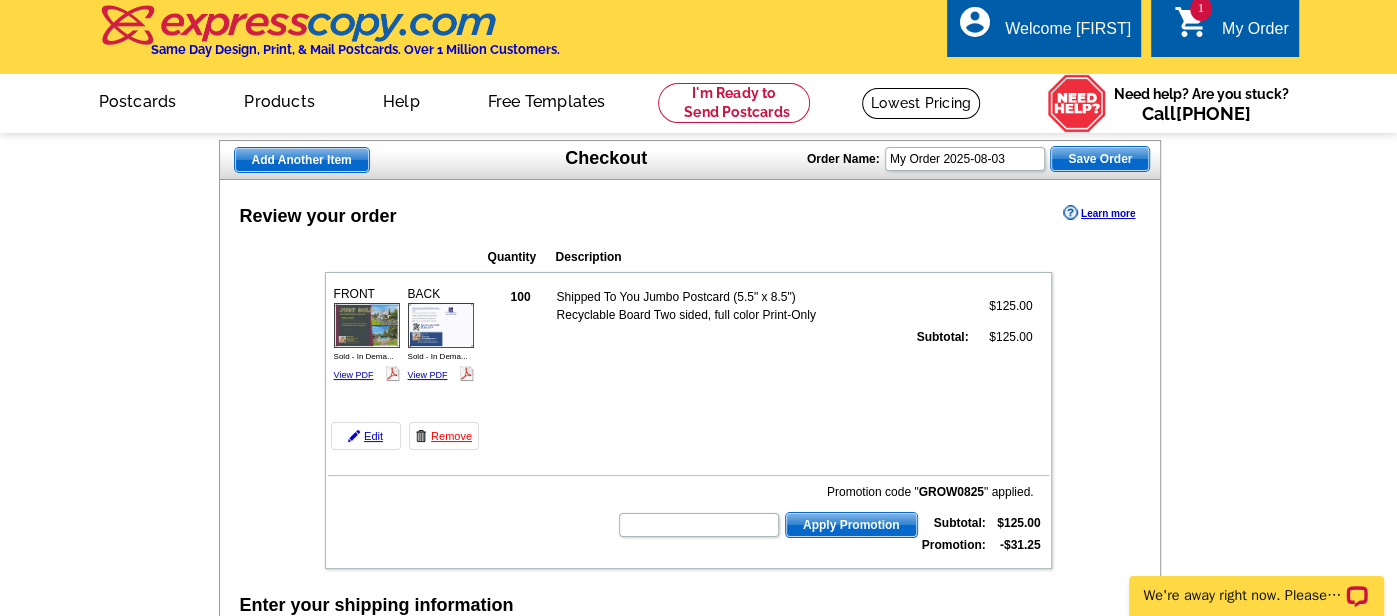 click at bounding box center (367, 325) 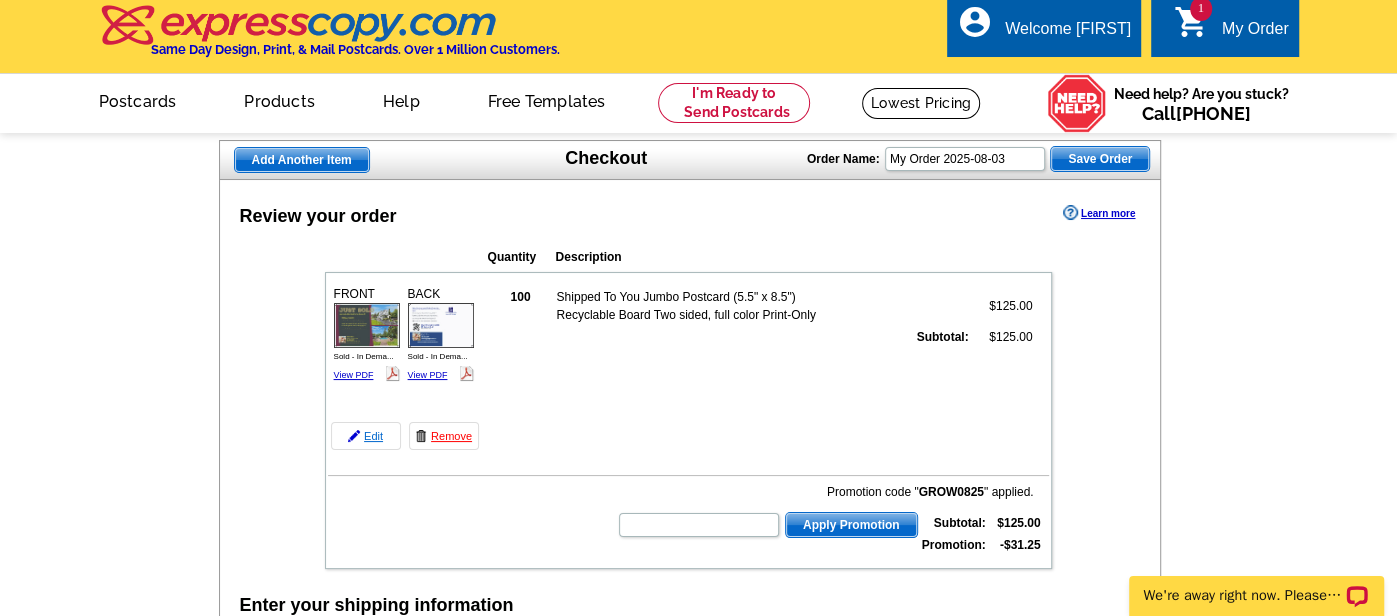 click on "Edit" at bounding box center [366, 436] 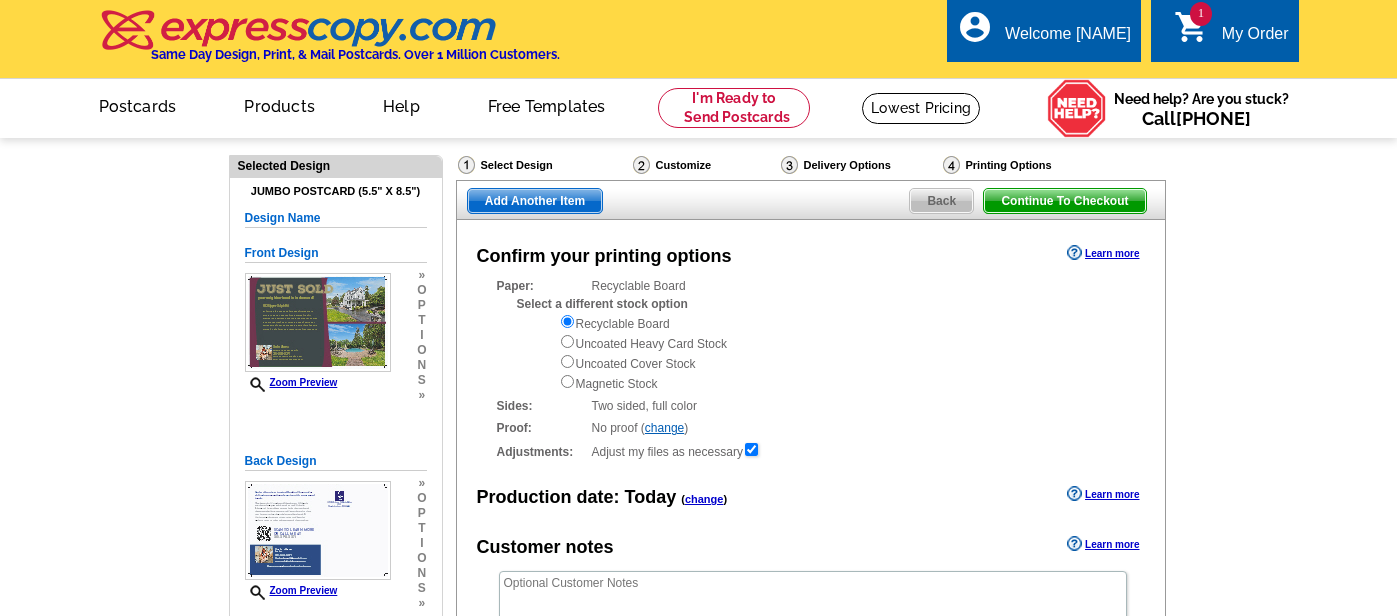 scroll, scrollTop: 0, scrollLeft: 0, axis: both 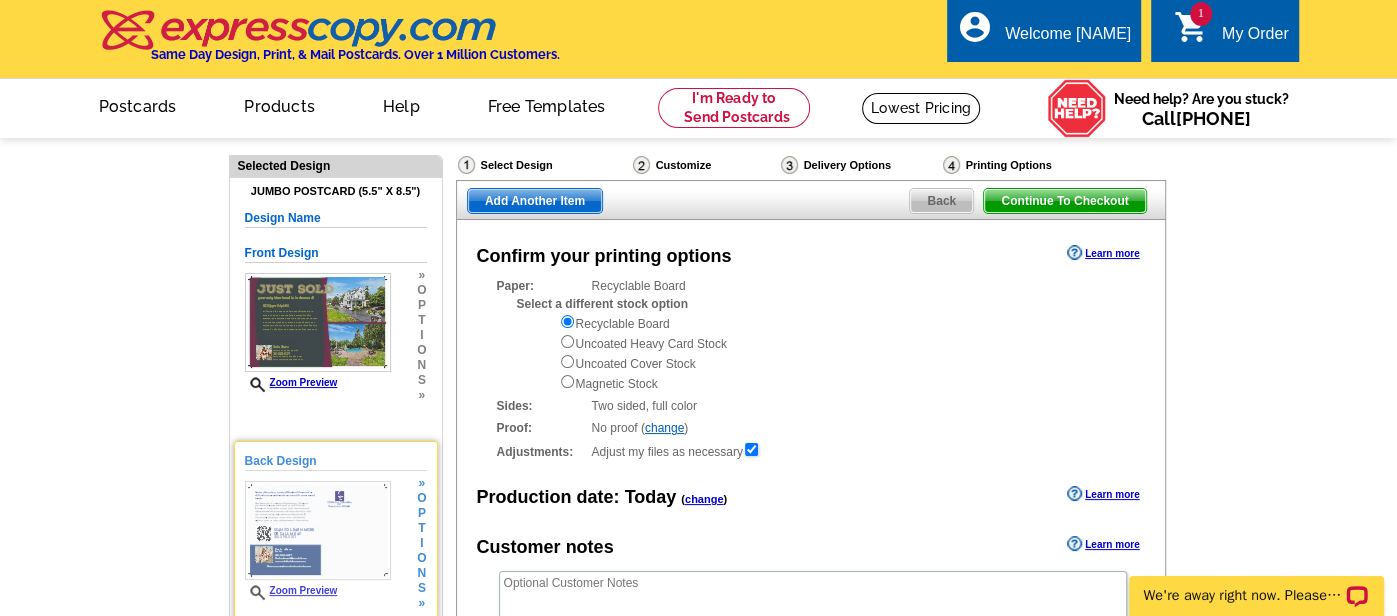click at bounding box center (318, 530) 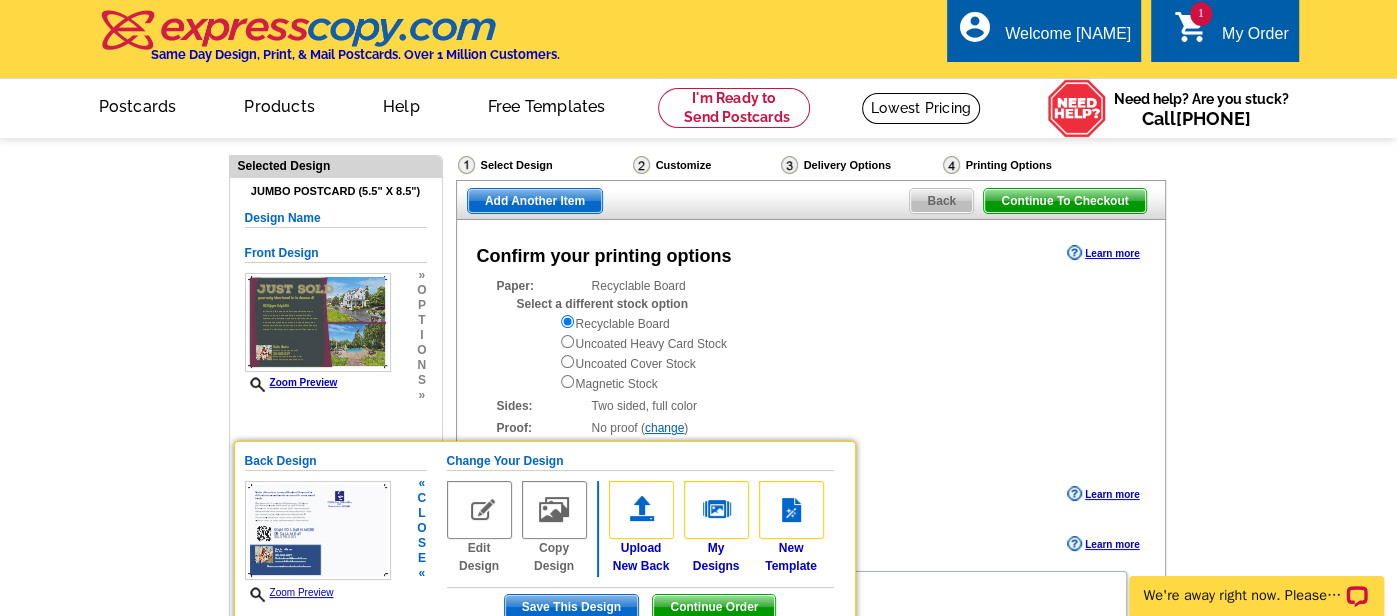 click at bounding box center [479, 510] 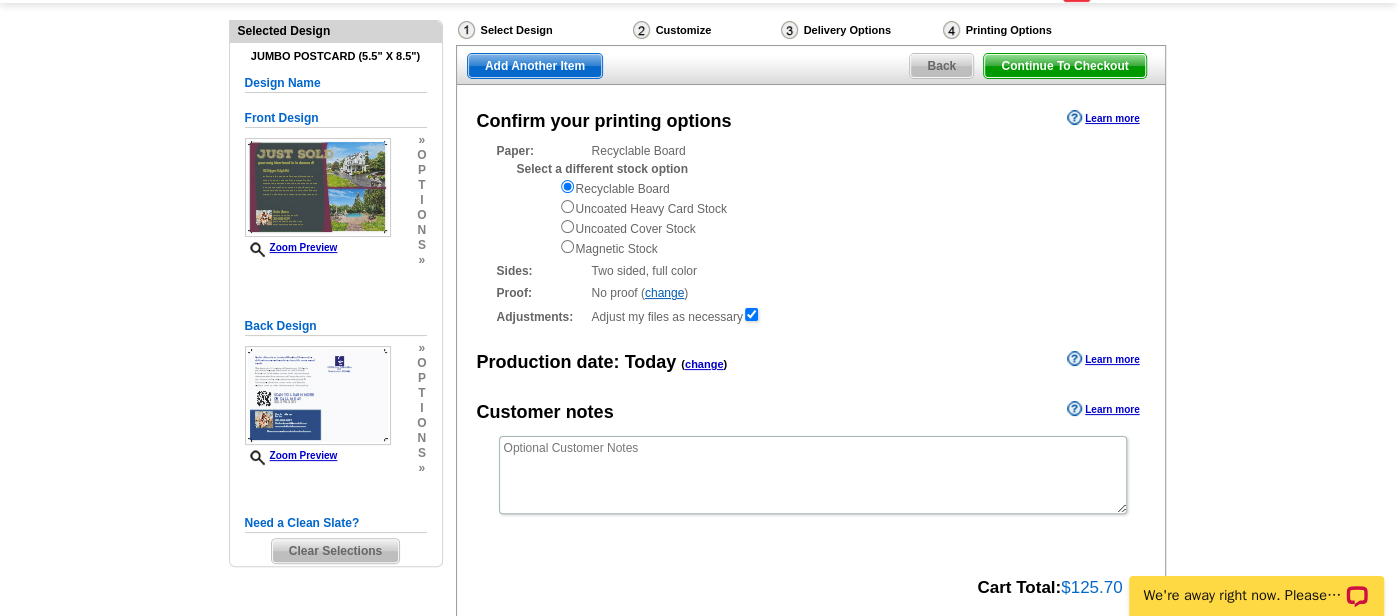 scroll, scrollTop: 140, scrollLeft: 0, axis: vertical 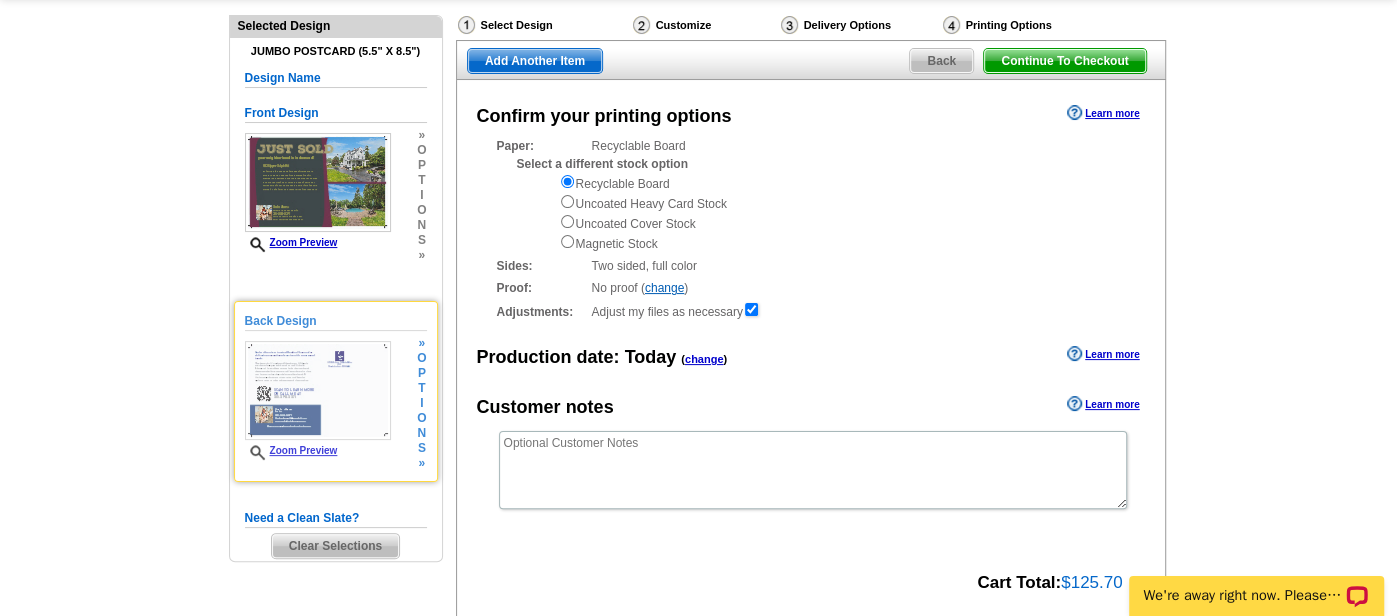 click on "Zoom Preview" at bounding box center (291, 450) 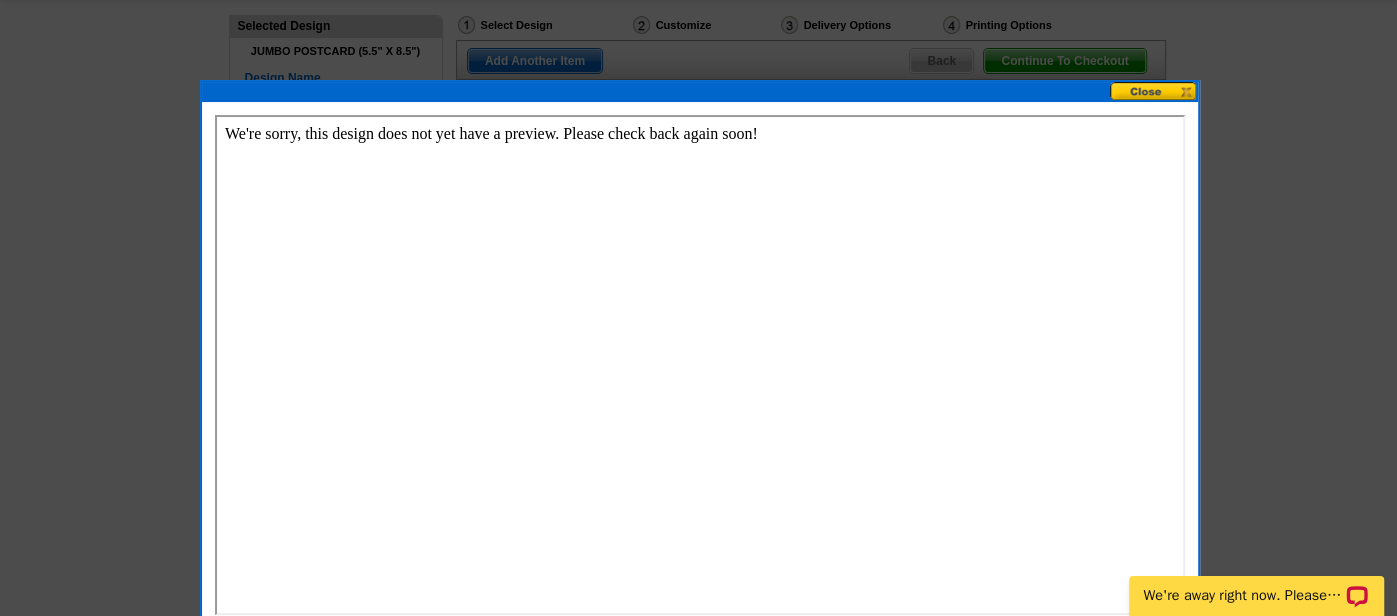 scroll, scrollTop: 0, scrollLeft: 0, axis: both 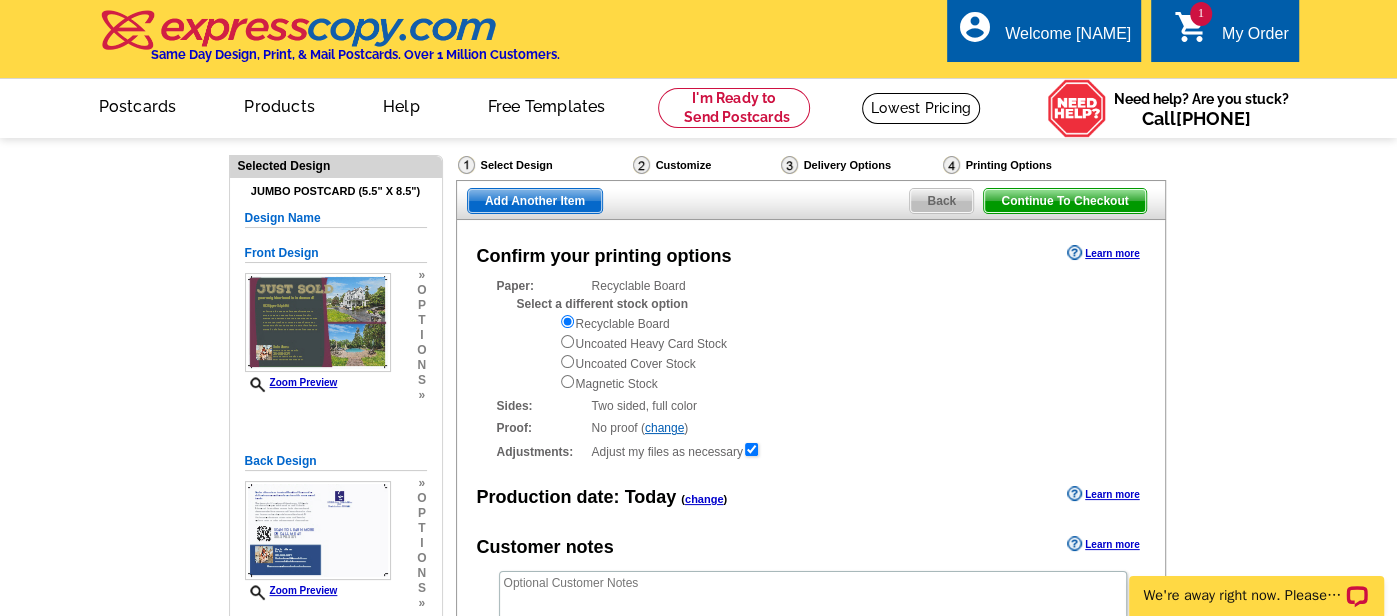 click on "Customize" at bounding box center (705, 165) 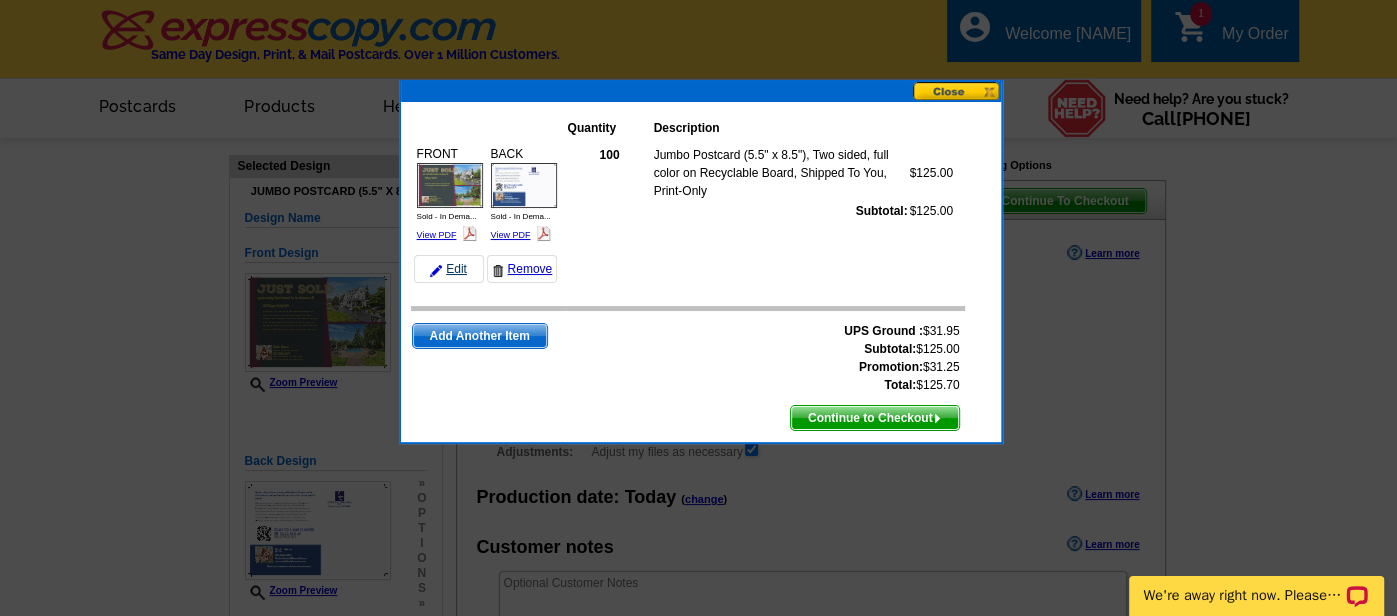 click on "Edit" at bounding box center (449, 269) 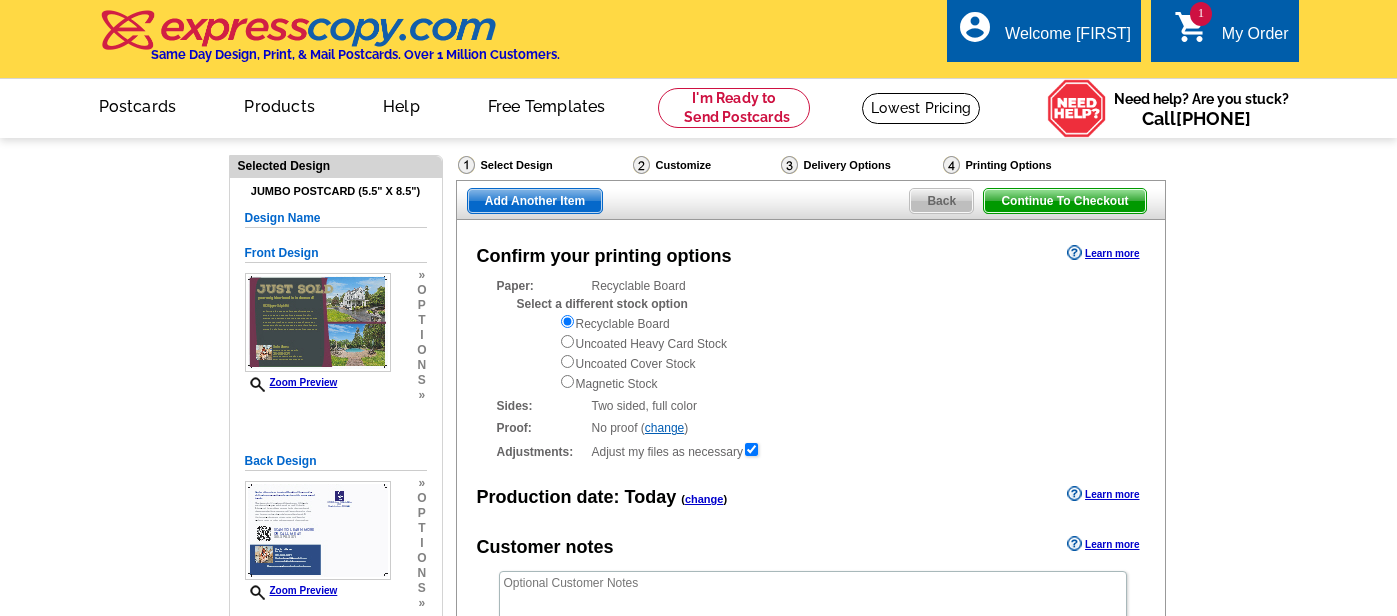 scroll, scrollTop: 0, scrollLeft: 0, axis: both 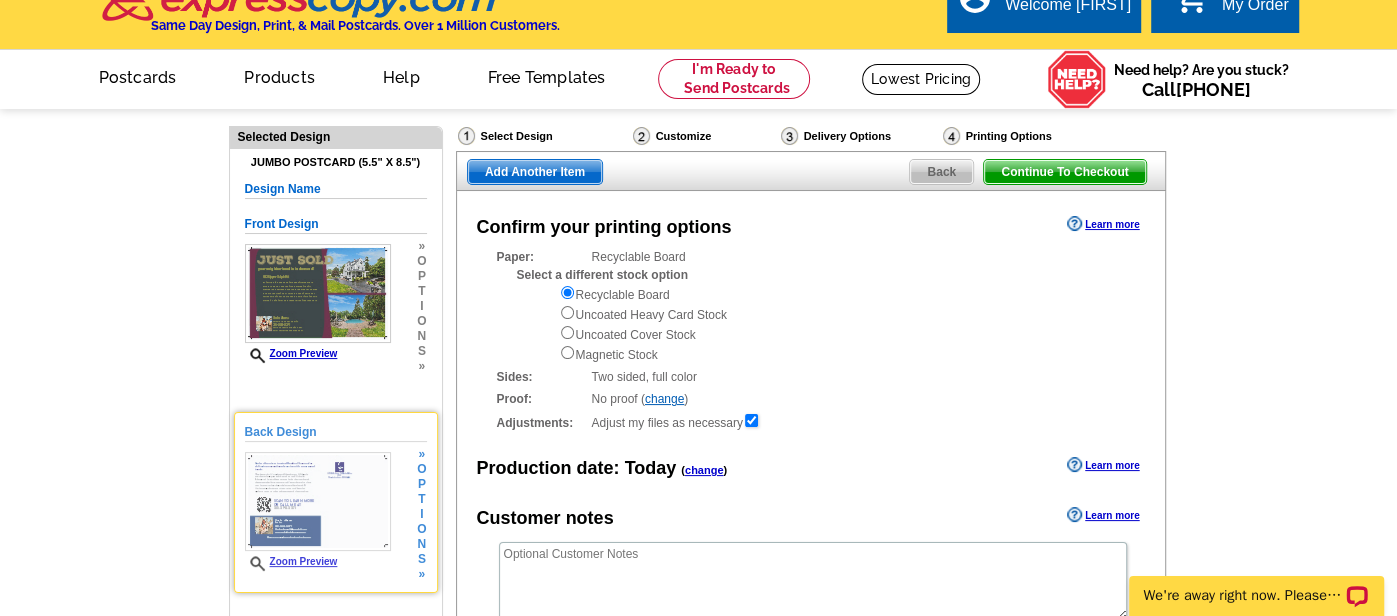 click at bounding box center [318, 501] 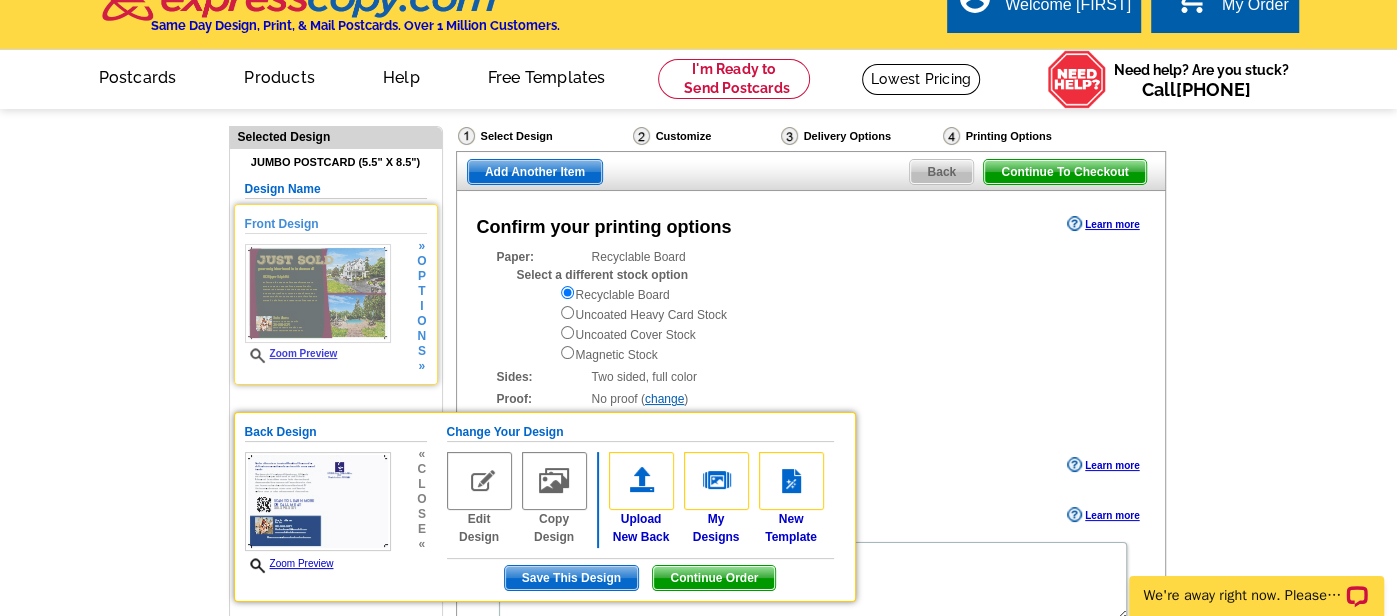 click on "Zoom Preview" at bounding box center (291, 353) 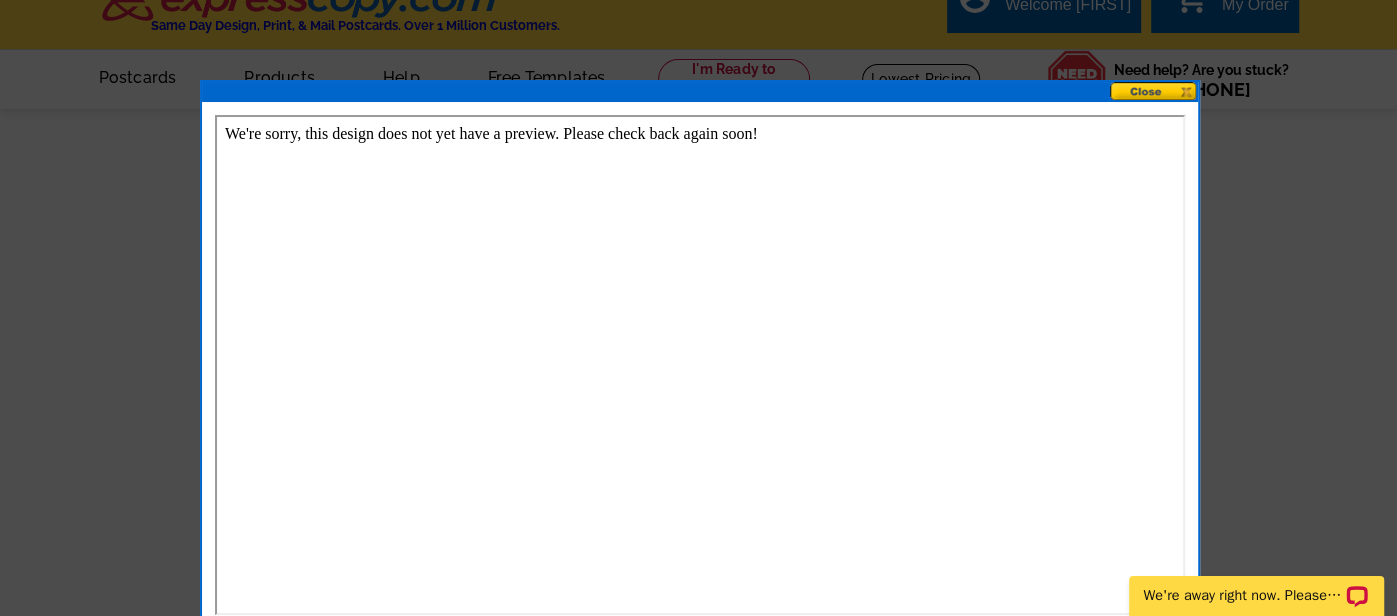 scroll, scrollTop: 0, scrollLeft: 0, axis: both 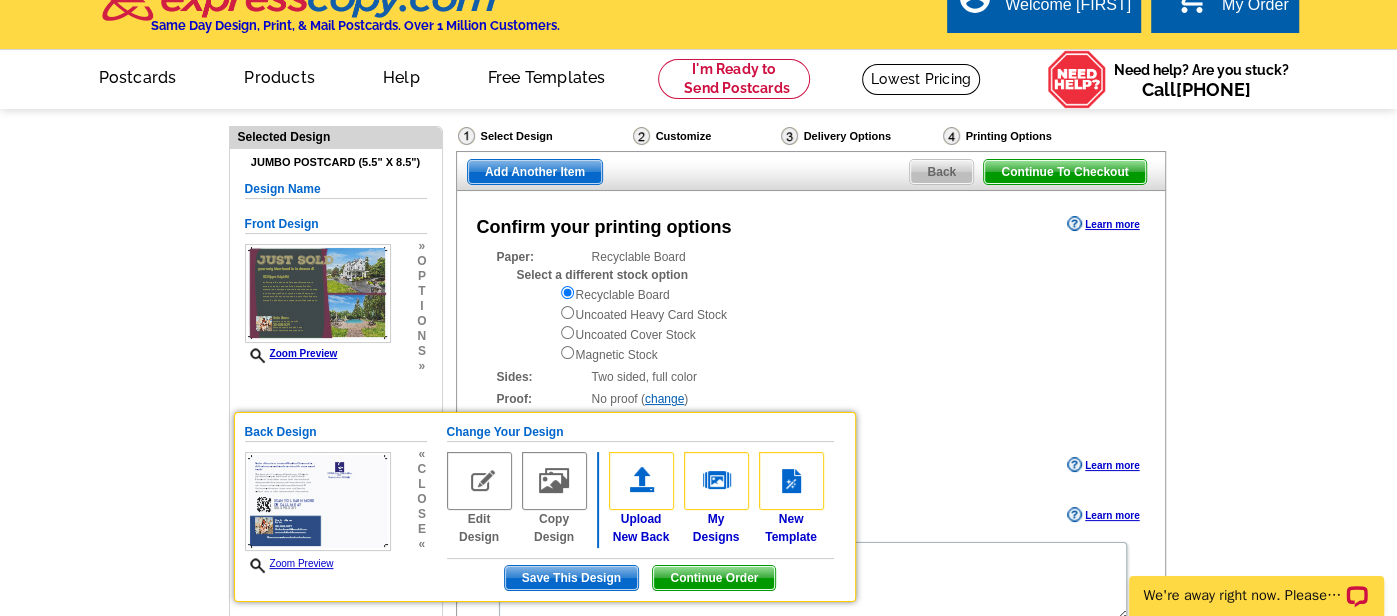 click on "Recyclable Board
Uncoated Heavy Card Stock
Uncoated Cover Stock
Magnetic Stock" at bounding box center [842, 324] 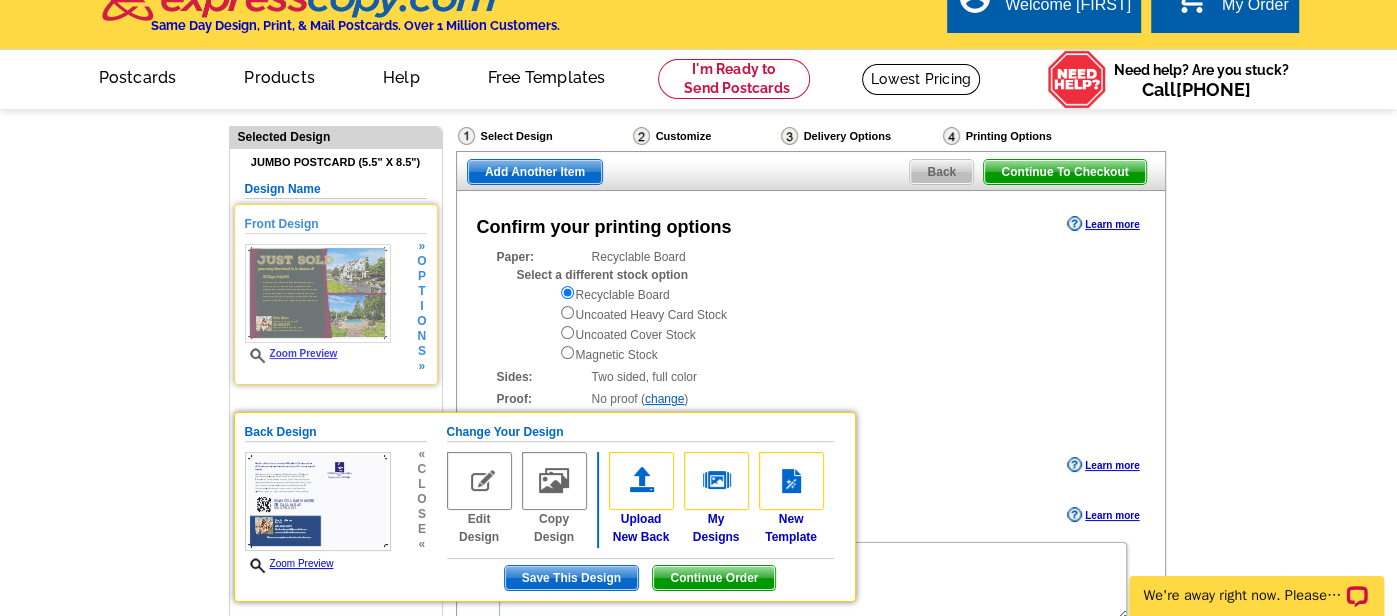 click at bounding box center (318, 293) 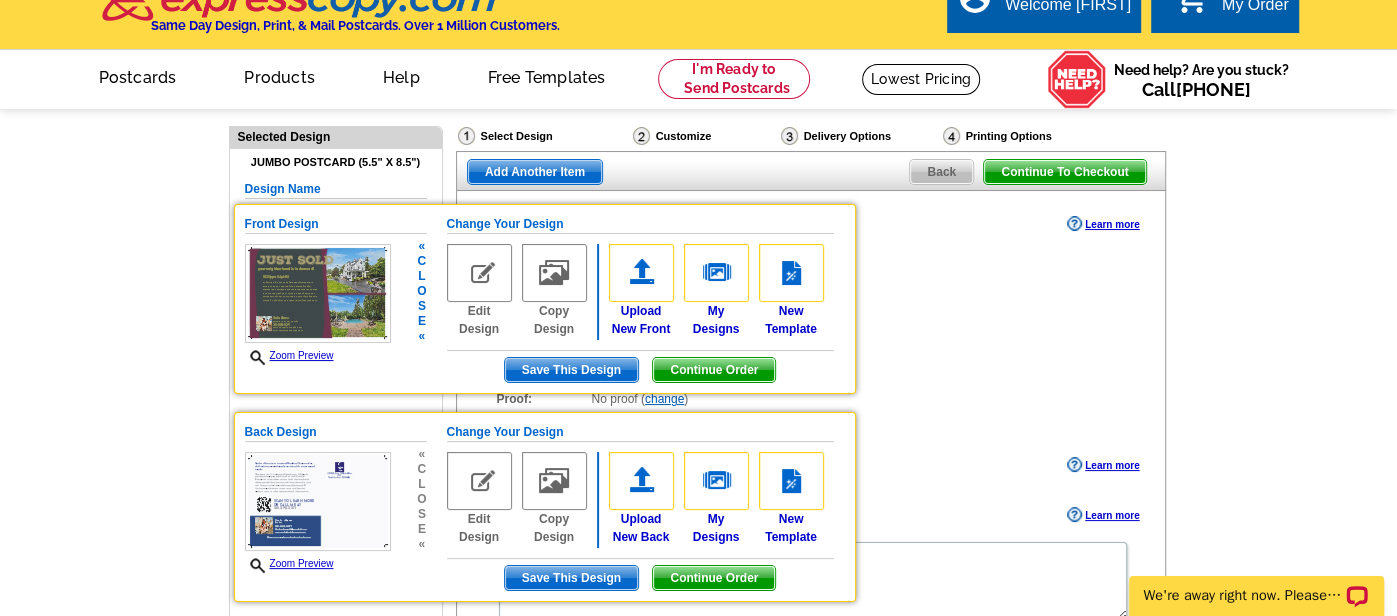 click at bounding box center [318, 293] 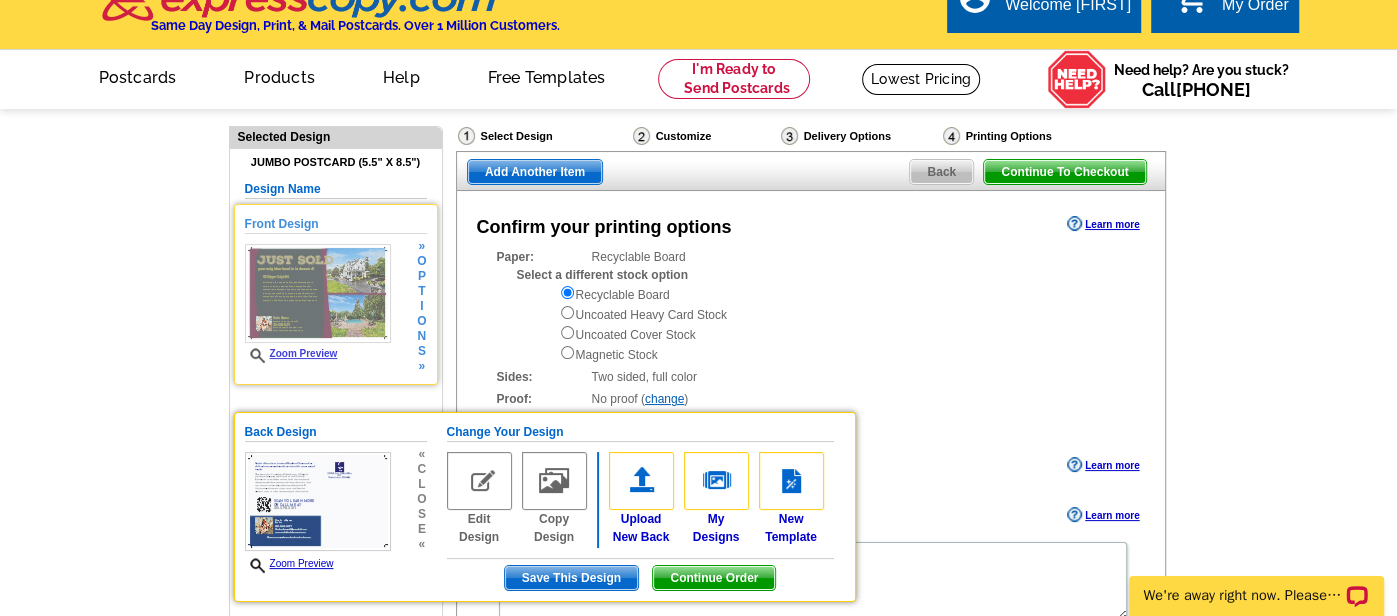 click at bounding box center (318, 293) 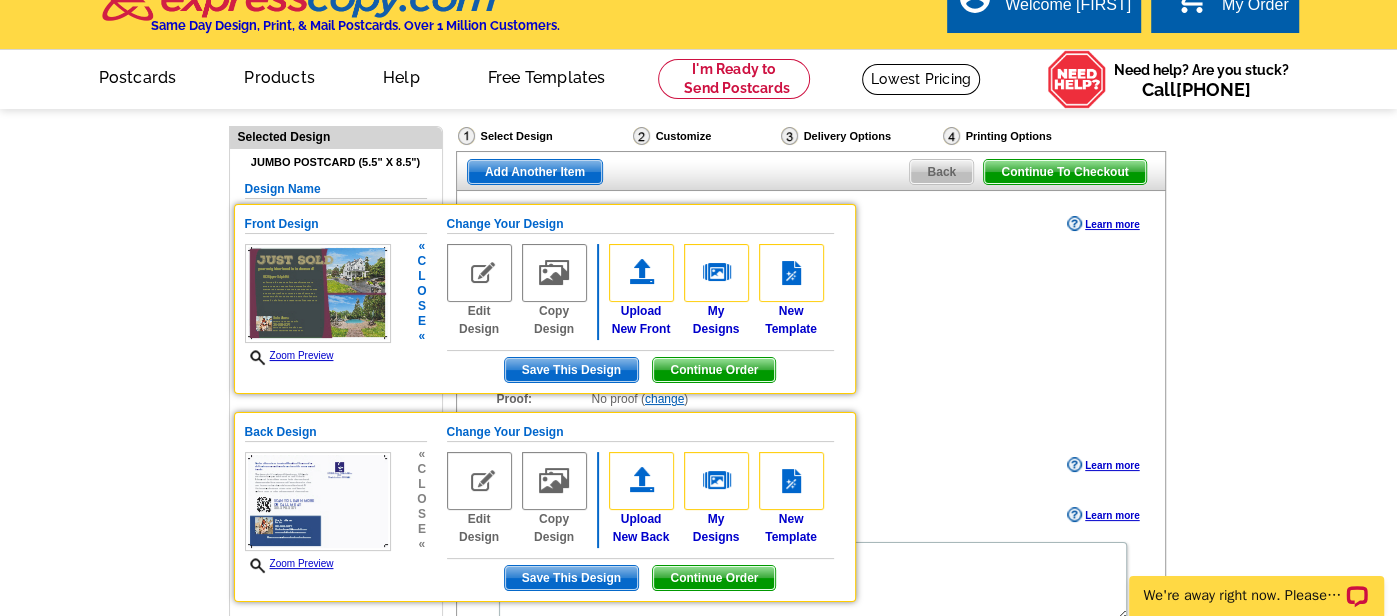 click on "Zoom Preview" at bounding box center (289, 355) 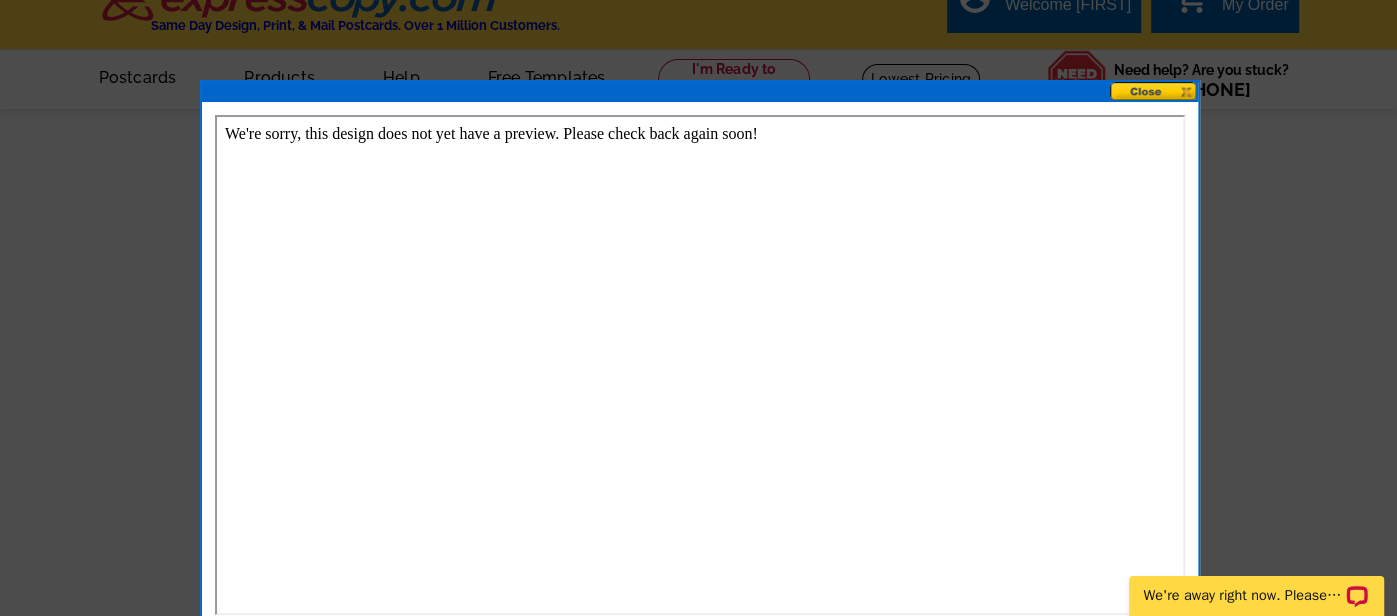 scroll, scrollTop: 0, scrollLeft: 0, axis: both 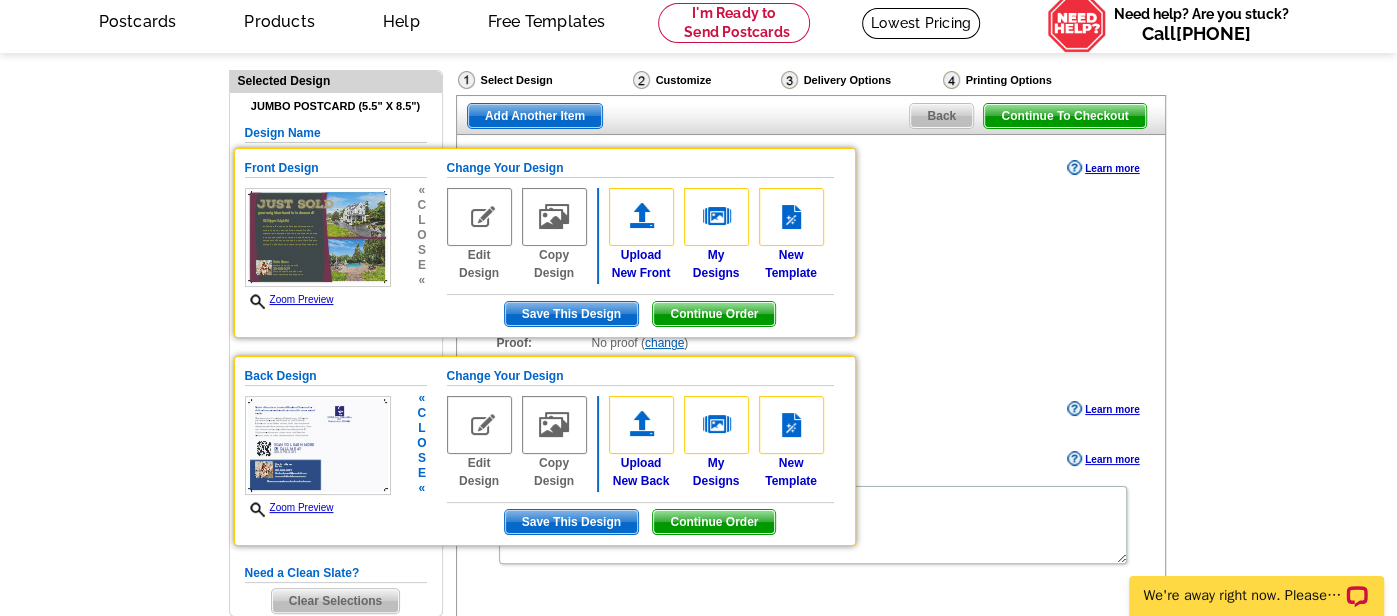 click at bounding box center (318, 445) 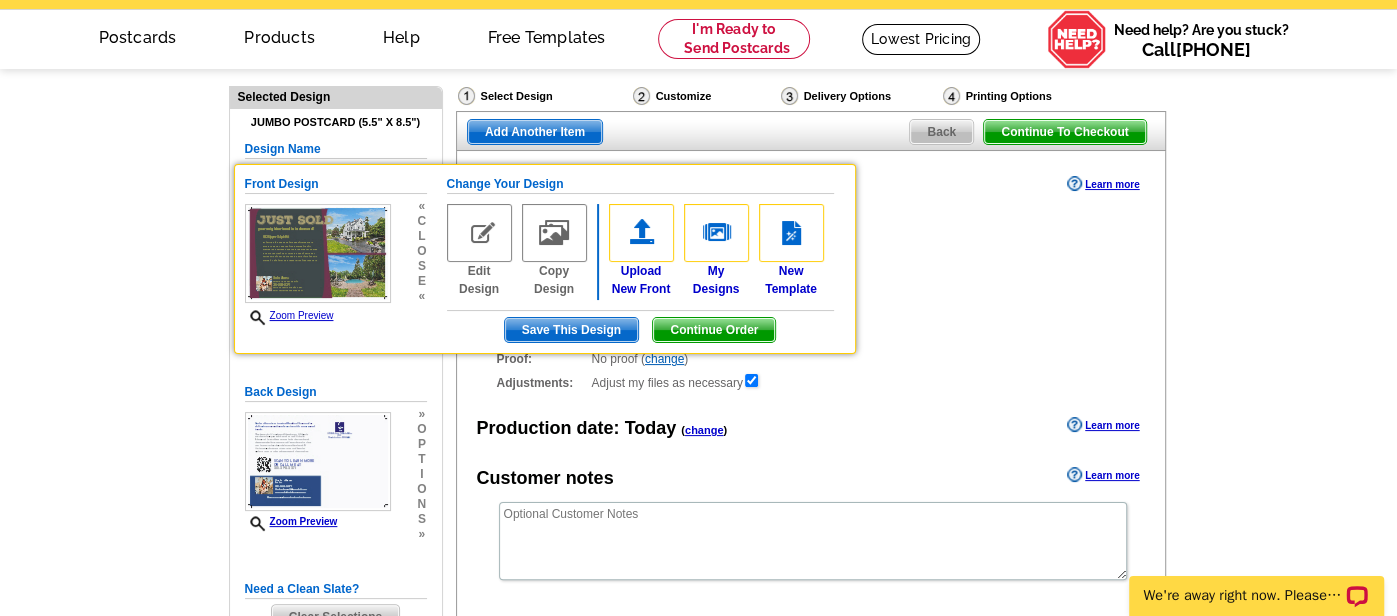 scroll, scrollTop: 57, scrollLeft: 0, axis: vertical 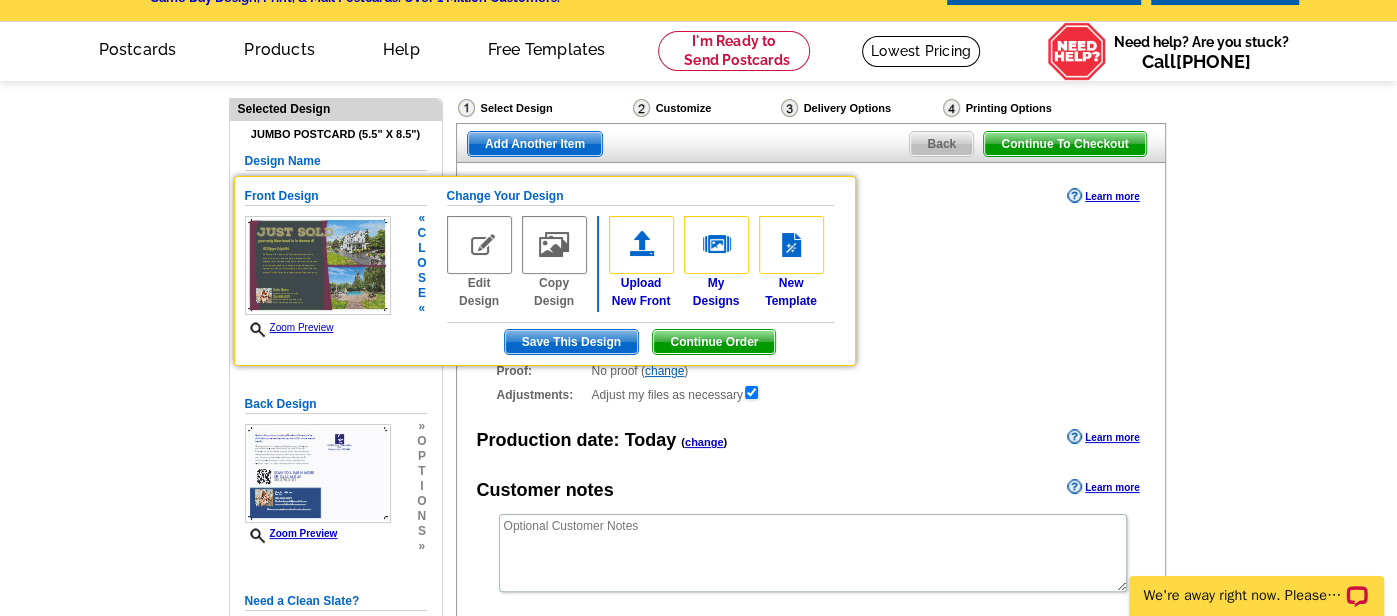 click at bounding box center (318, 265) 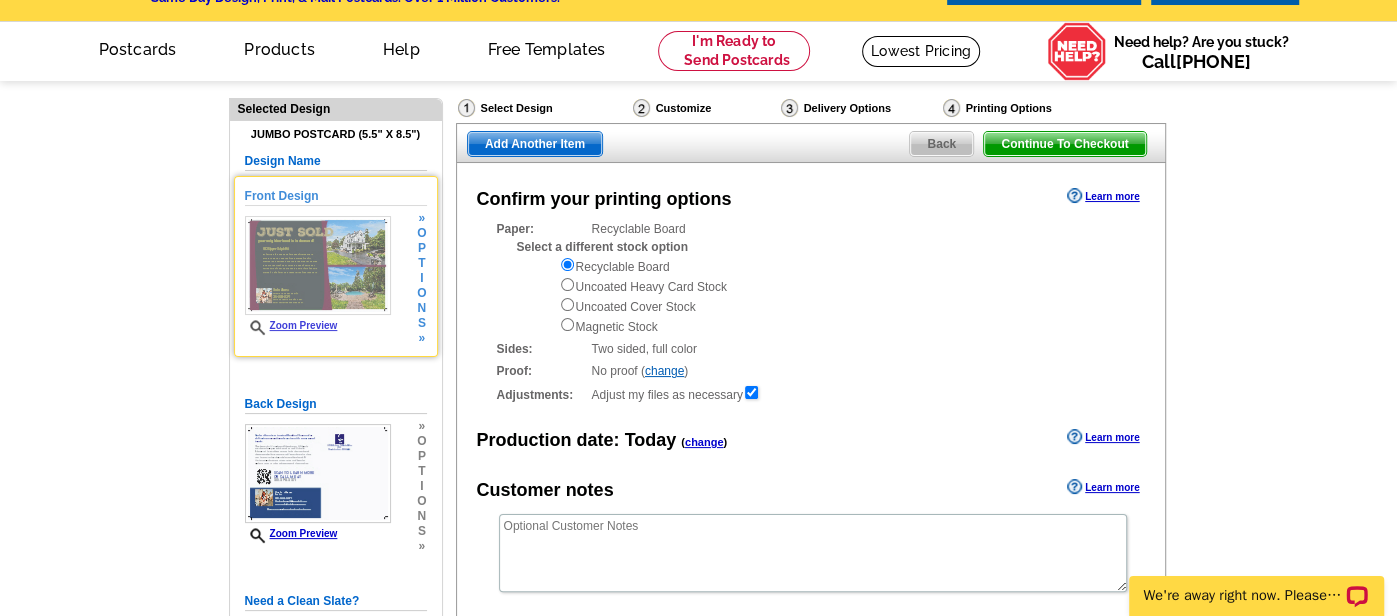 click at bounding box center (318, 265) 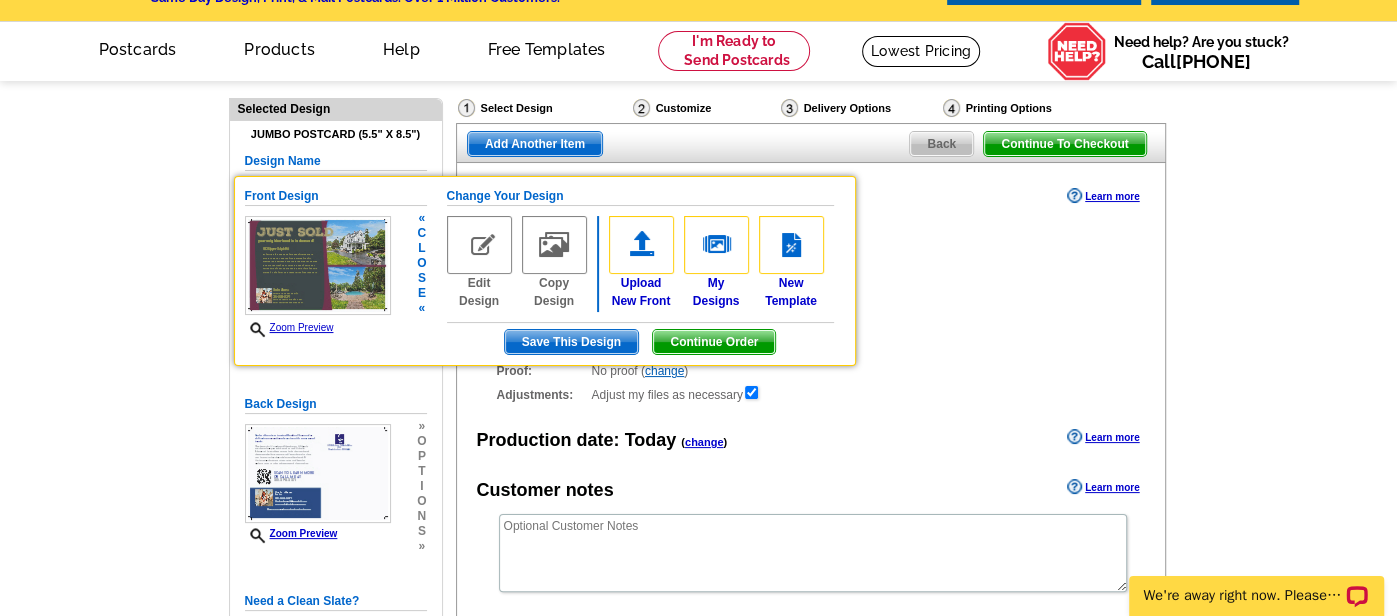 click at bounding box center [318, 265] 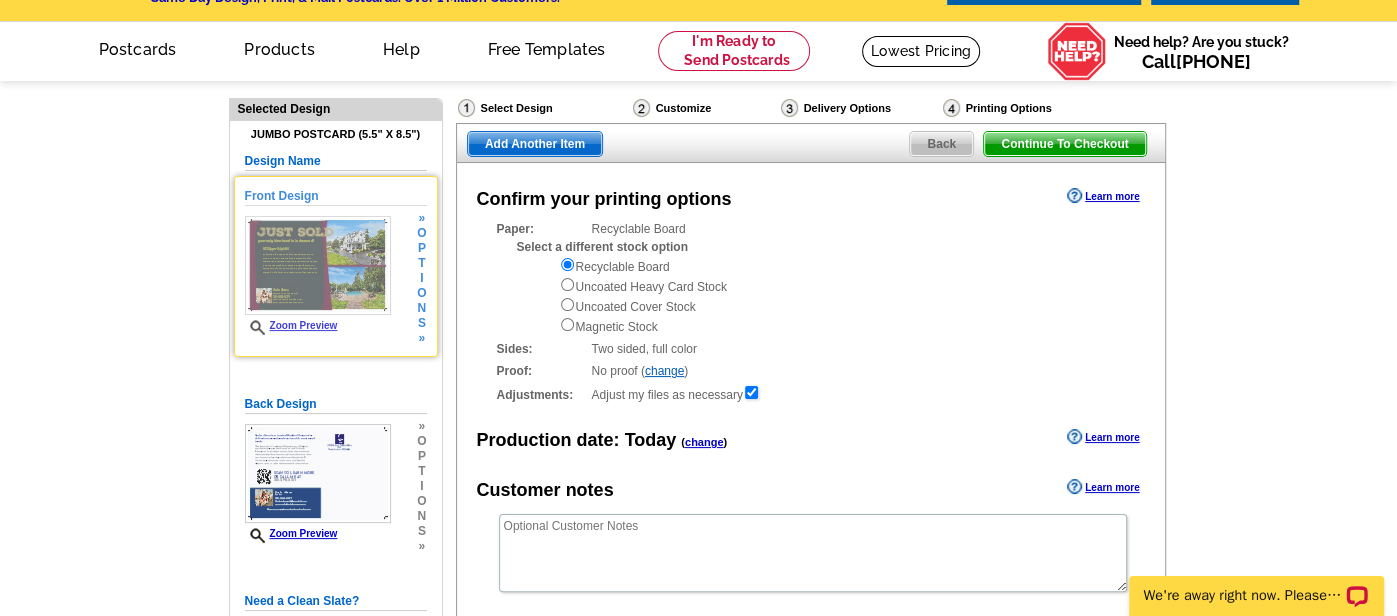 click on "Zoom Preview" at bounding box center [318, 327] 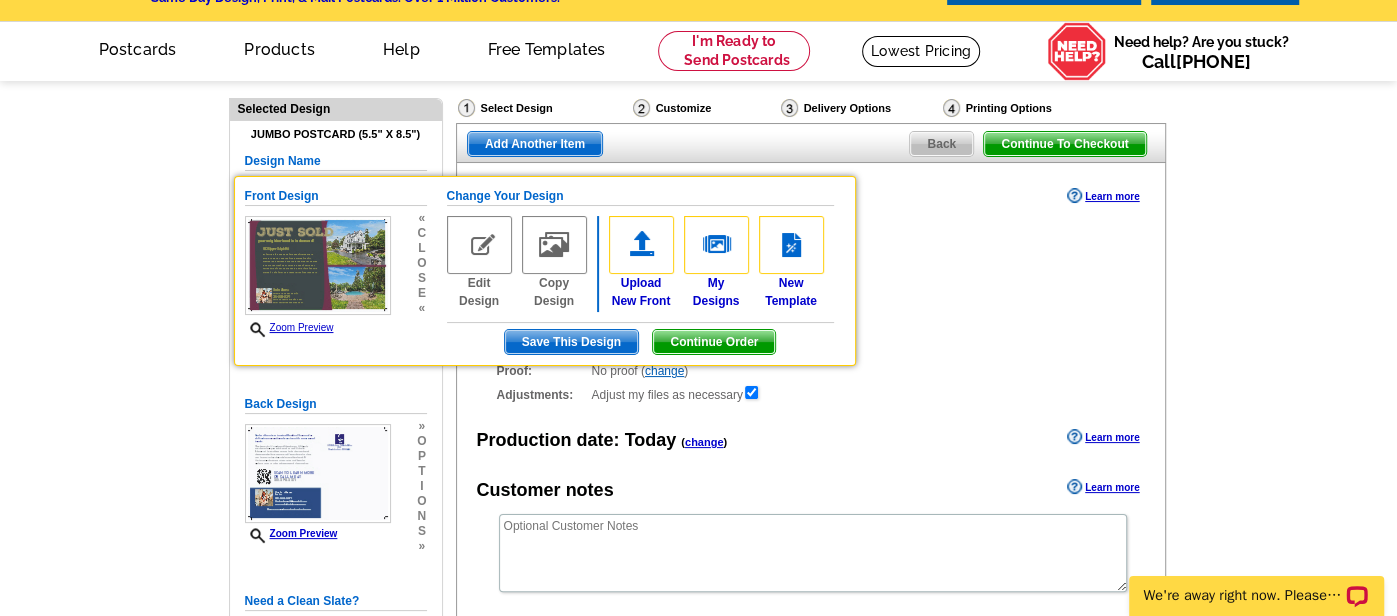 scroll, scrollTop: 0, scrollLeft: 0, axis: both 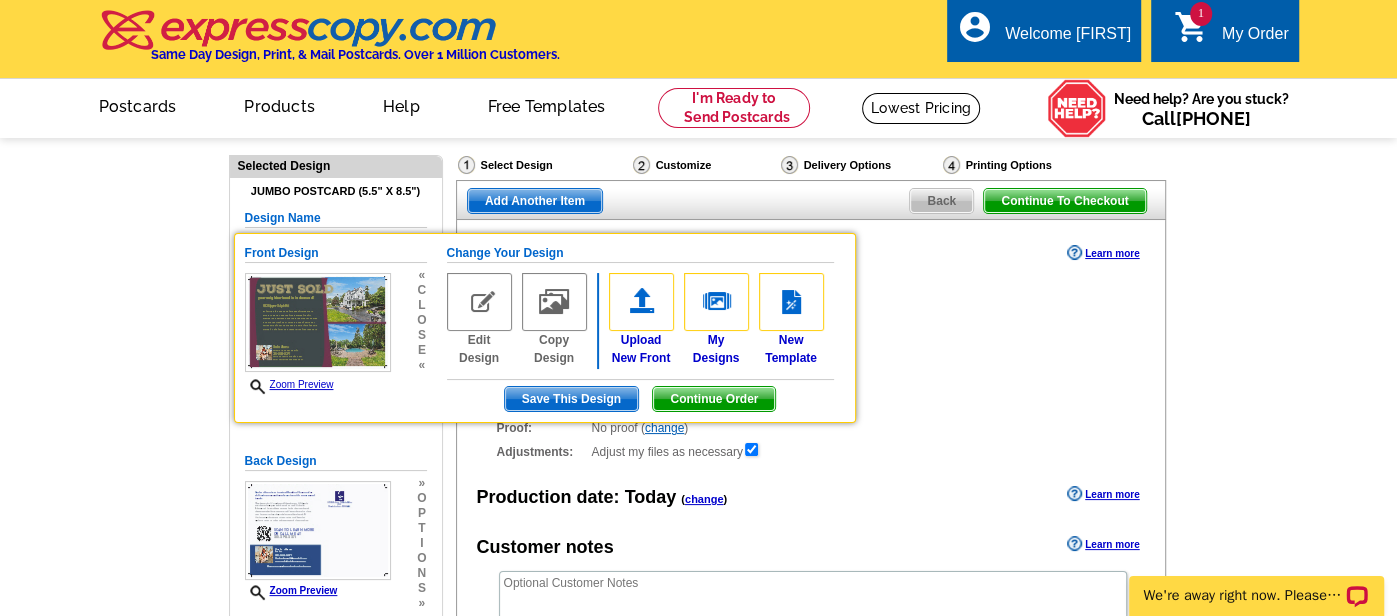 click on "1
shopping_cart
My Order" at bounding box center (1224, 30) 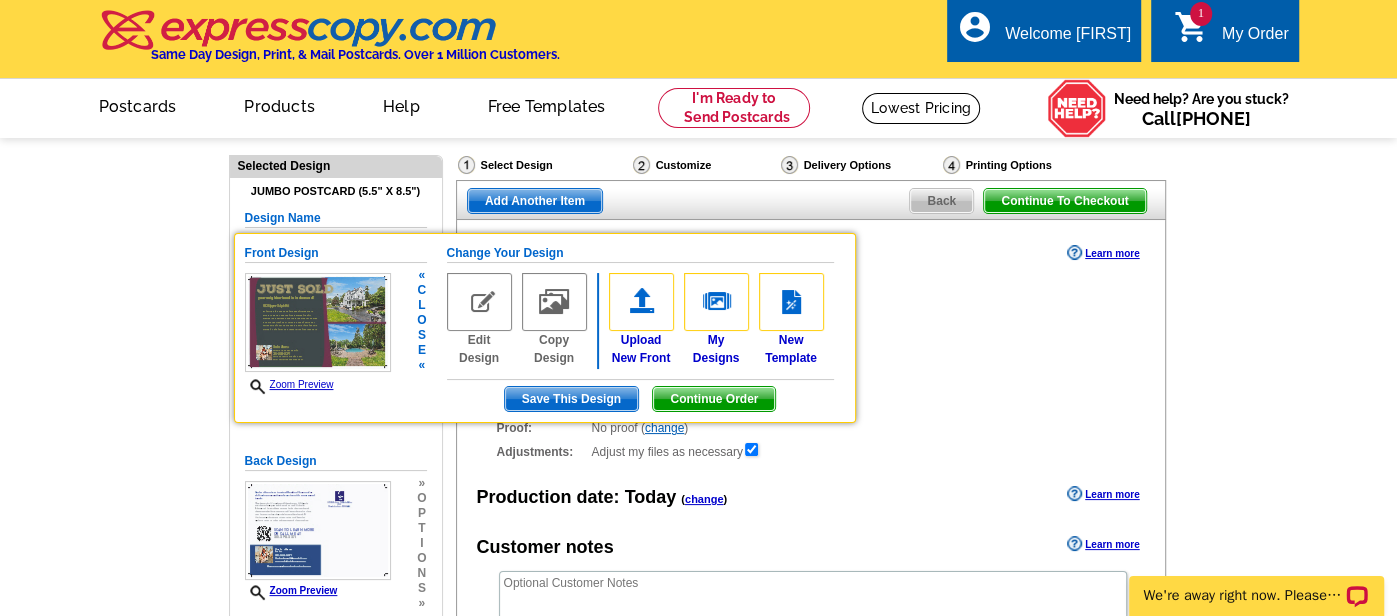 click on "Continue Order" at bounding box center (714, 399) 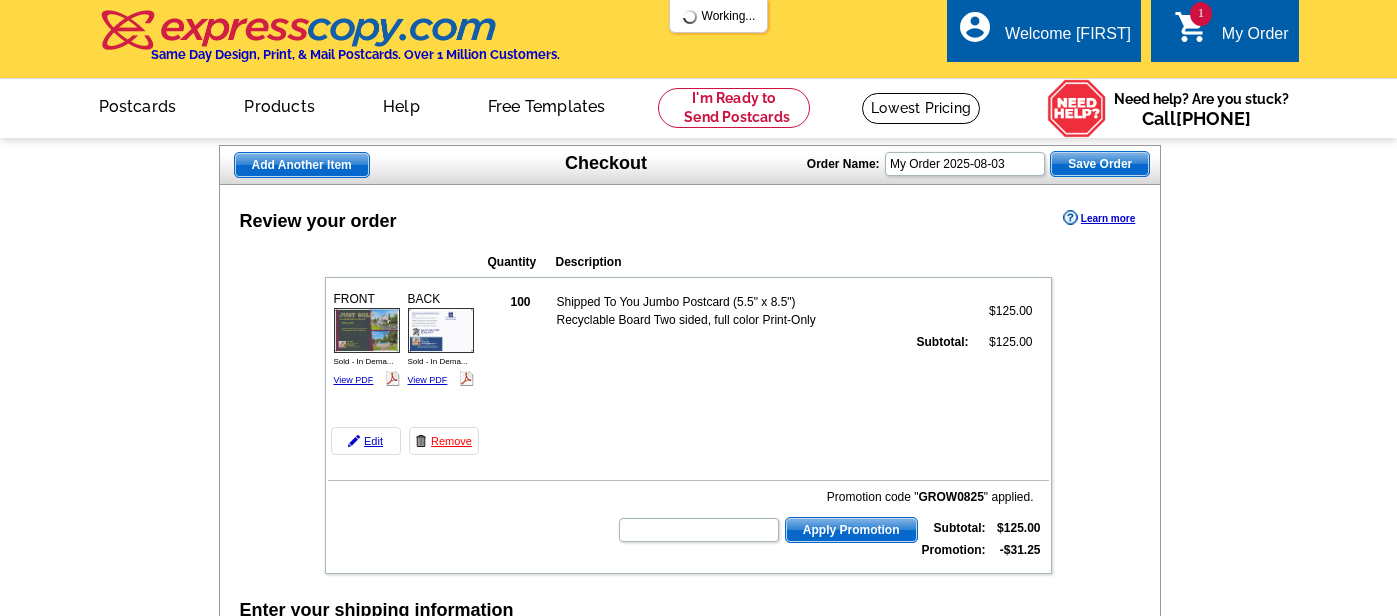 scroll, scrollTop: 0, scrollLeft: 0, axis: both 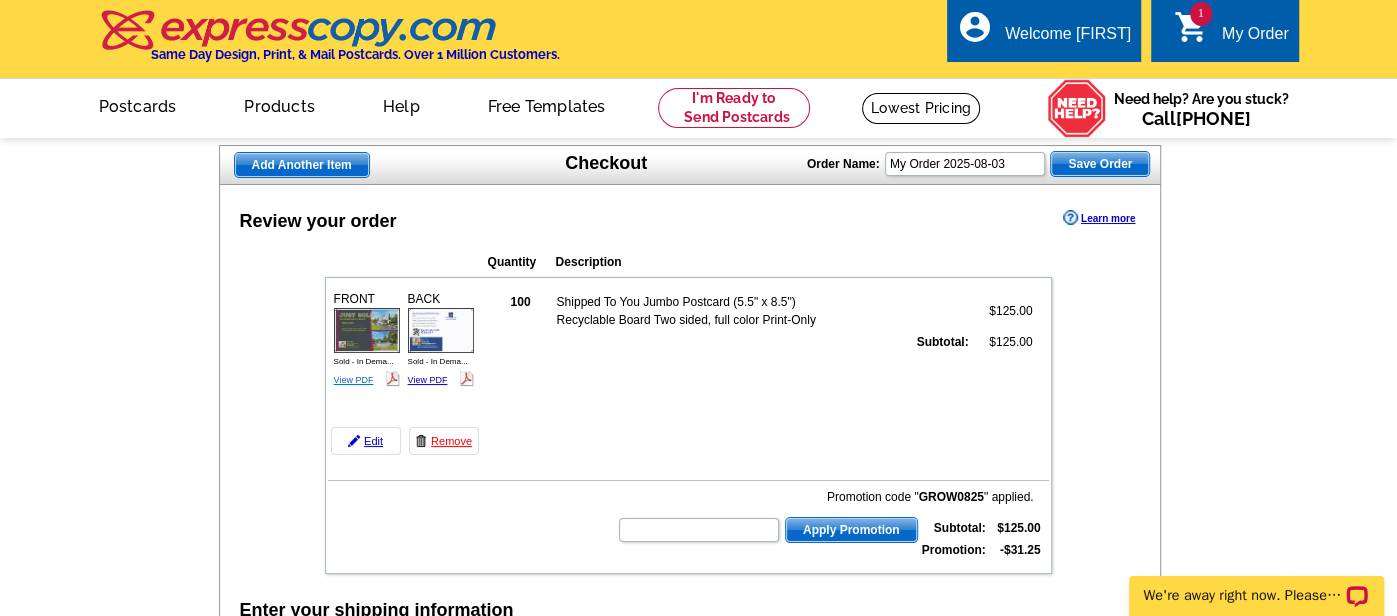 click on "View PDF" at bounding box center (354, 380) 